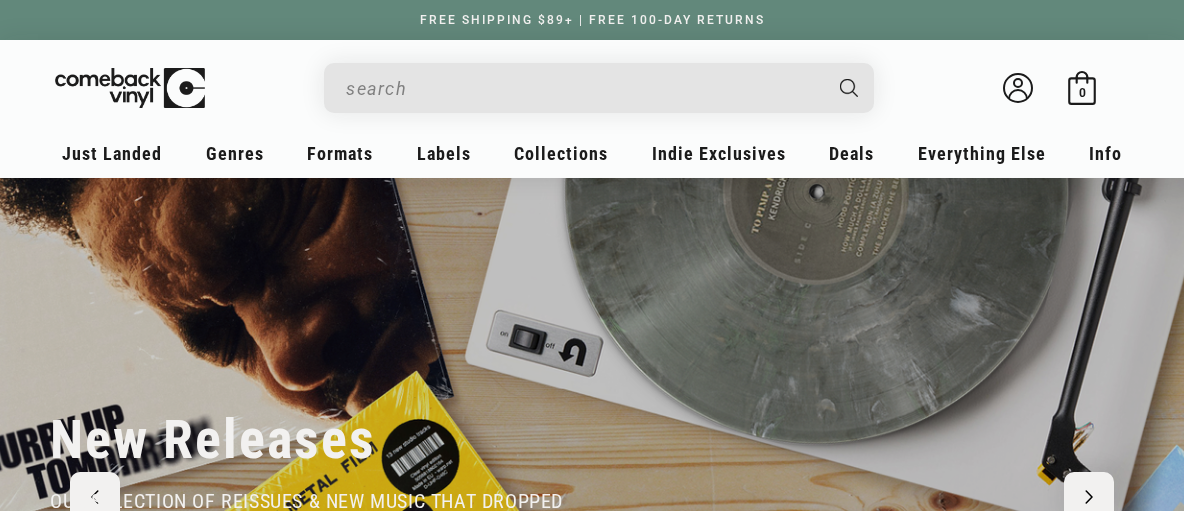scroll, scrollTop: 0, scrollLeft: 0, axis: both 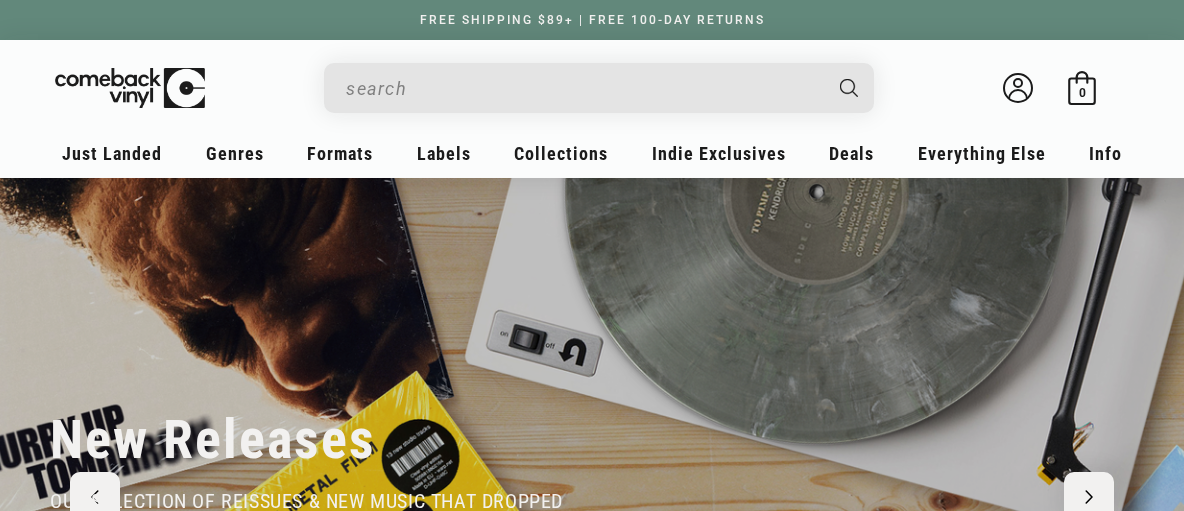click at bounding box center [583, 88] 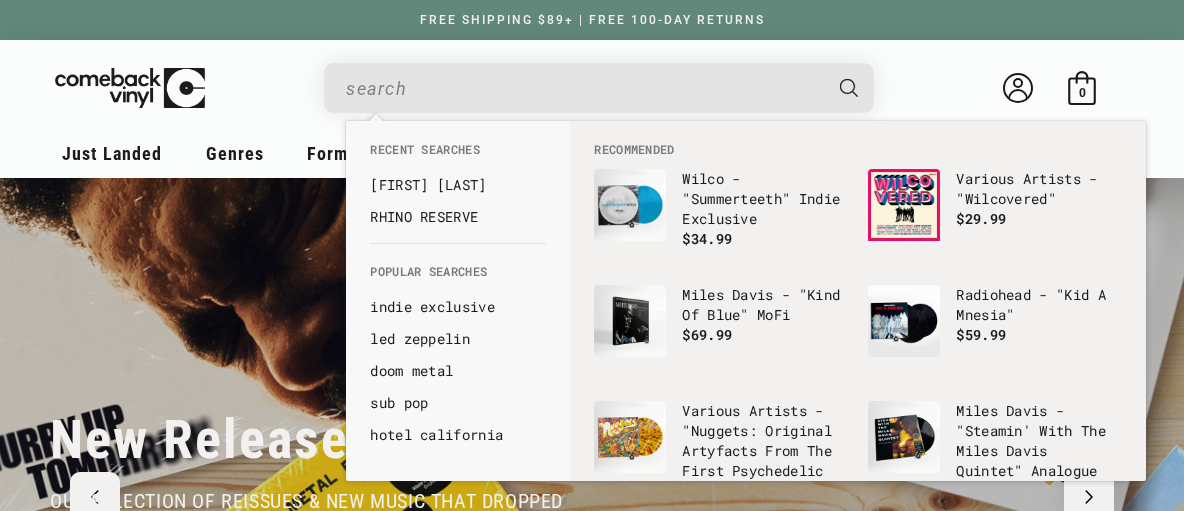 click at bounding box center (583, 88) 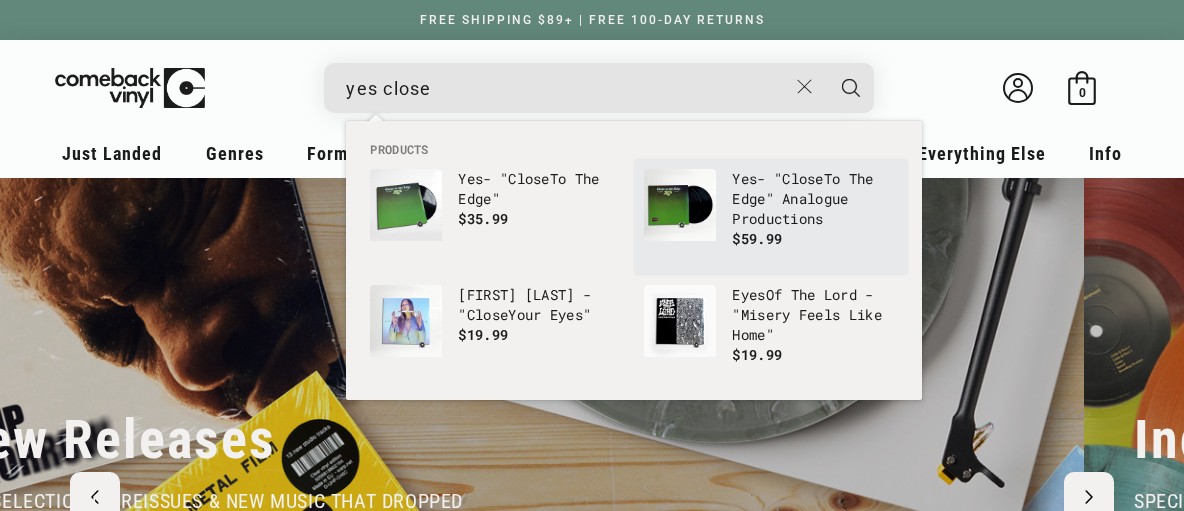 type on "yes close" 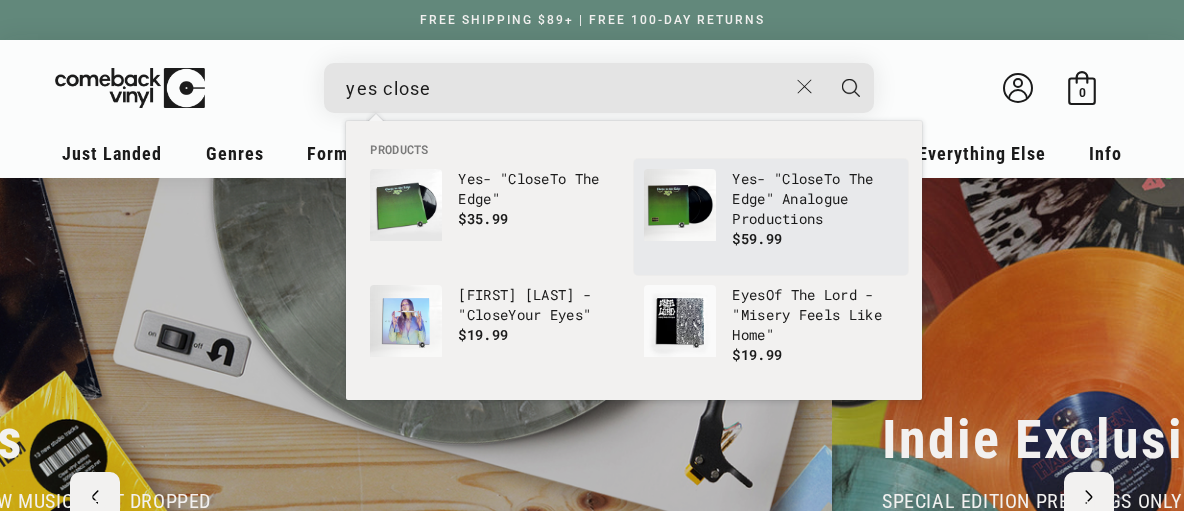 click on "Yes  - " Close  To The Edge" Analogue Productions" at bounding box center (815, 199) 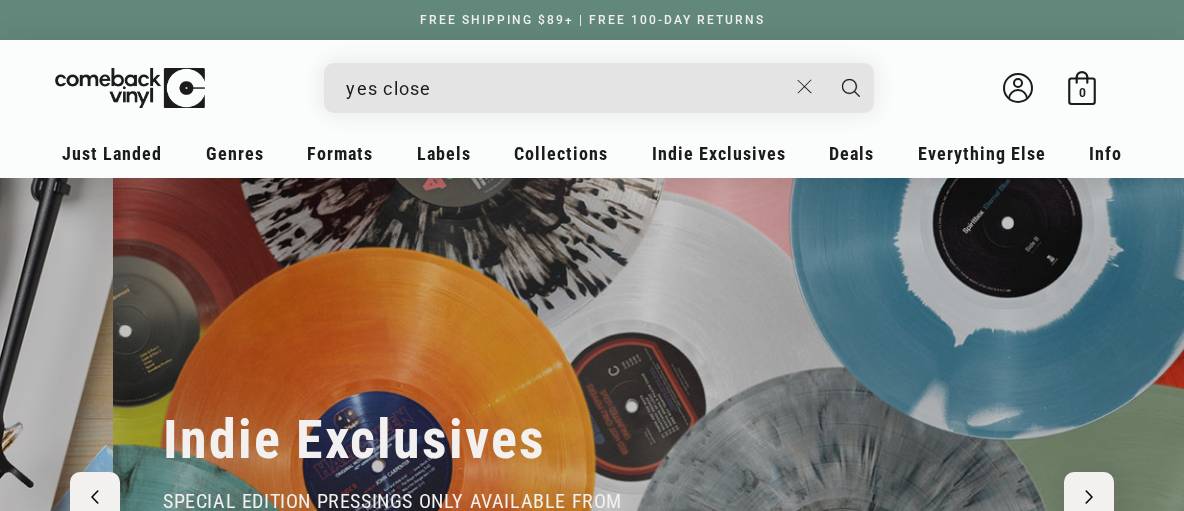 scroll, scrollTop: 0, scrollLeft: 1184, axis: horizontal 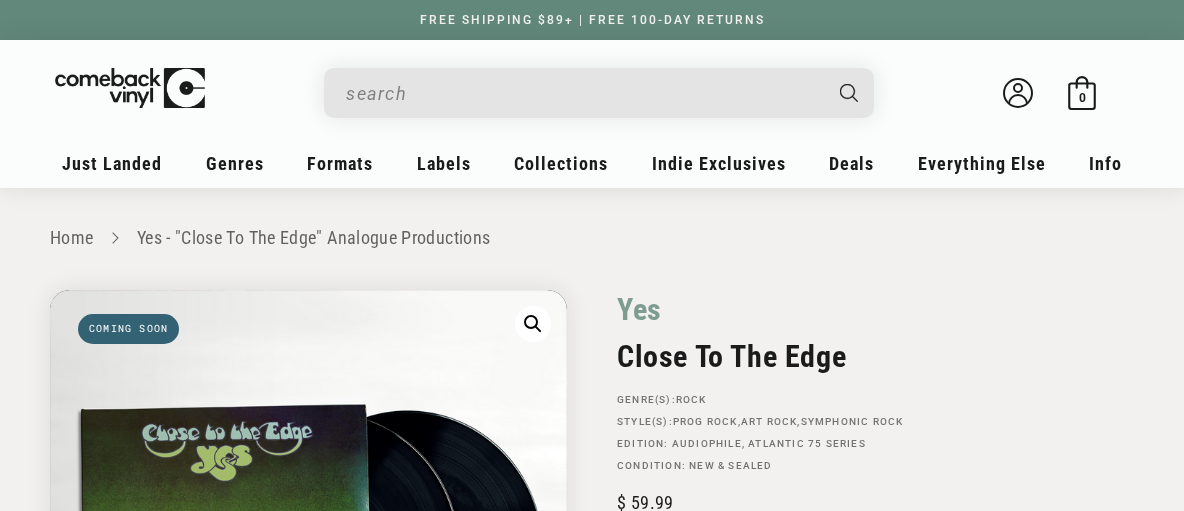 click at bounding box center (583, 93) 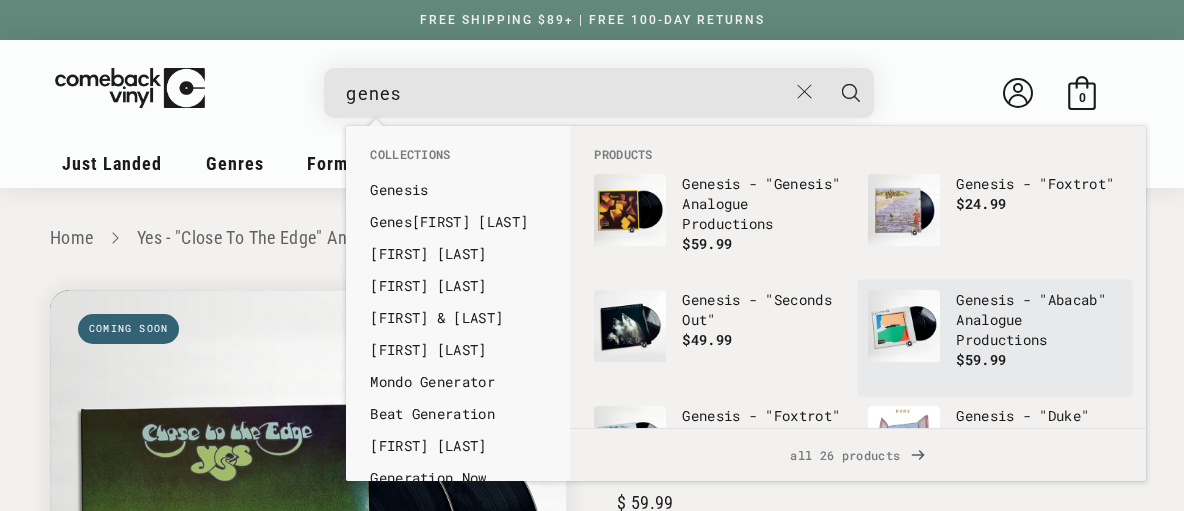 type on "genes" 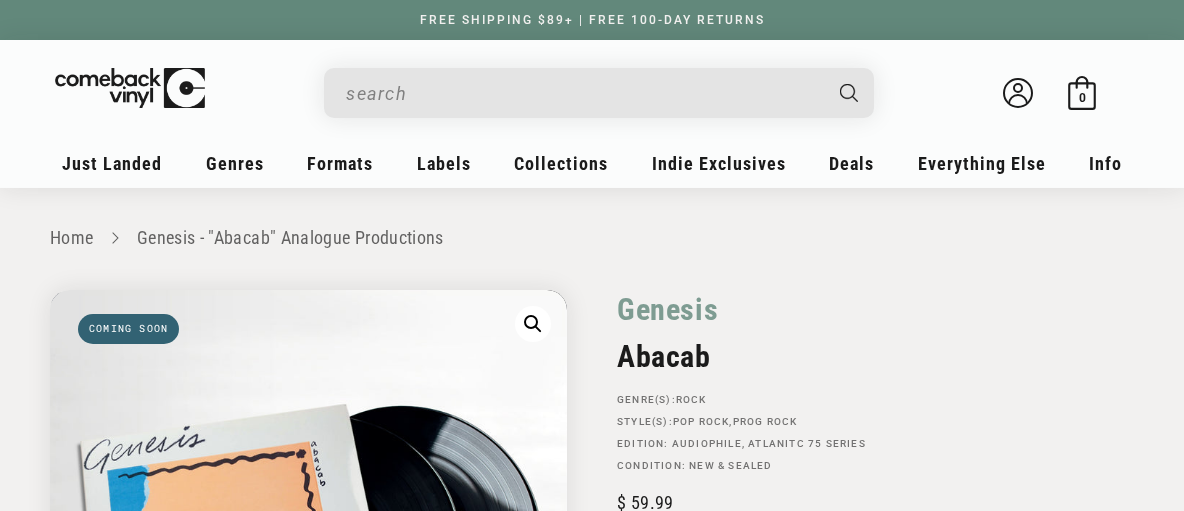 scroll, scrollTop: 0, scrollLeft: 0, axis: both 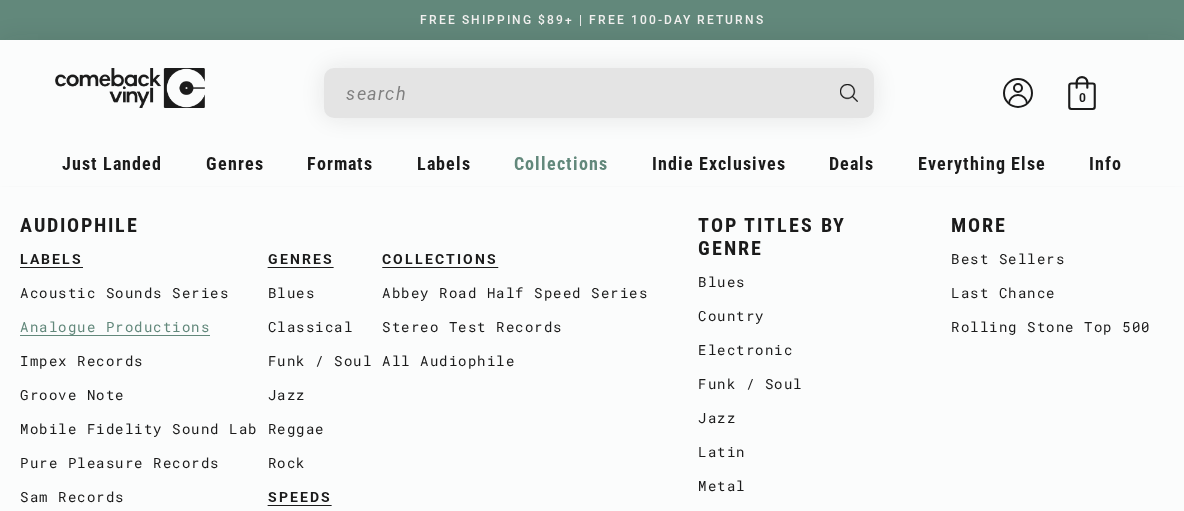 click on "Analogue Productions" at bounding box center [144, 327] 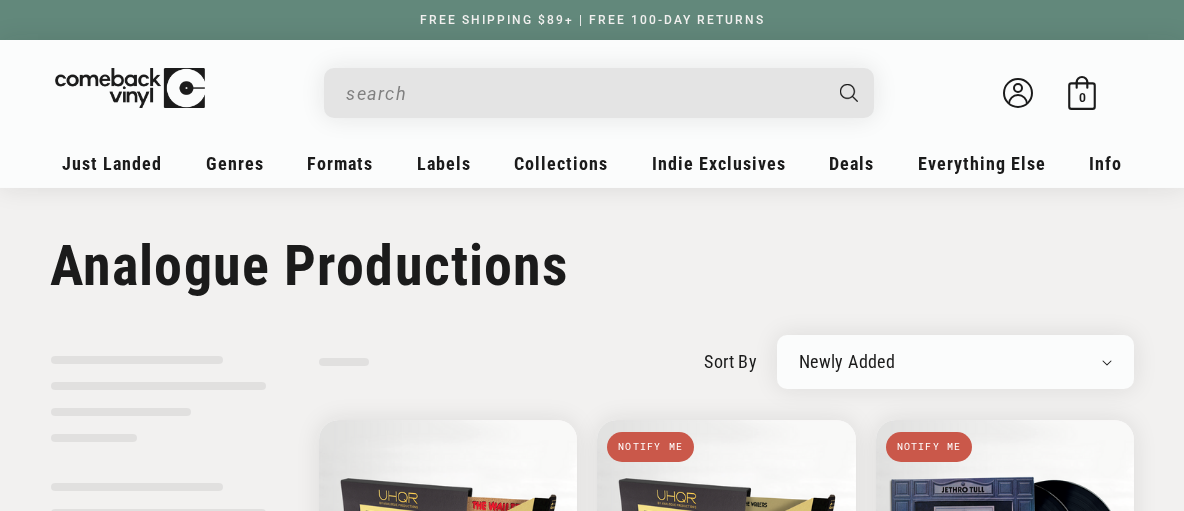 scroll, scrollTop: 0, scrollLeft: 0, axis: both 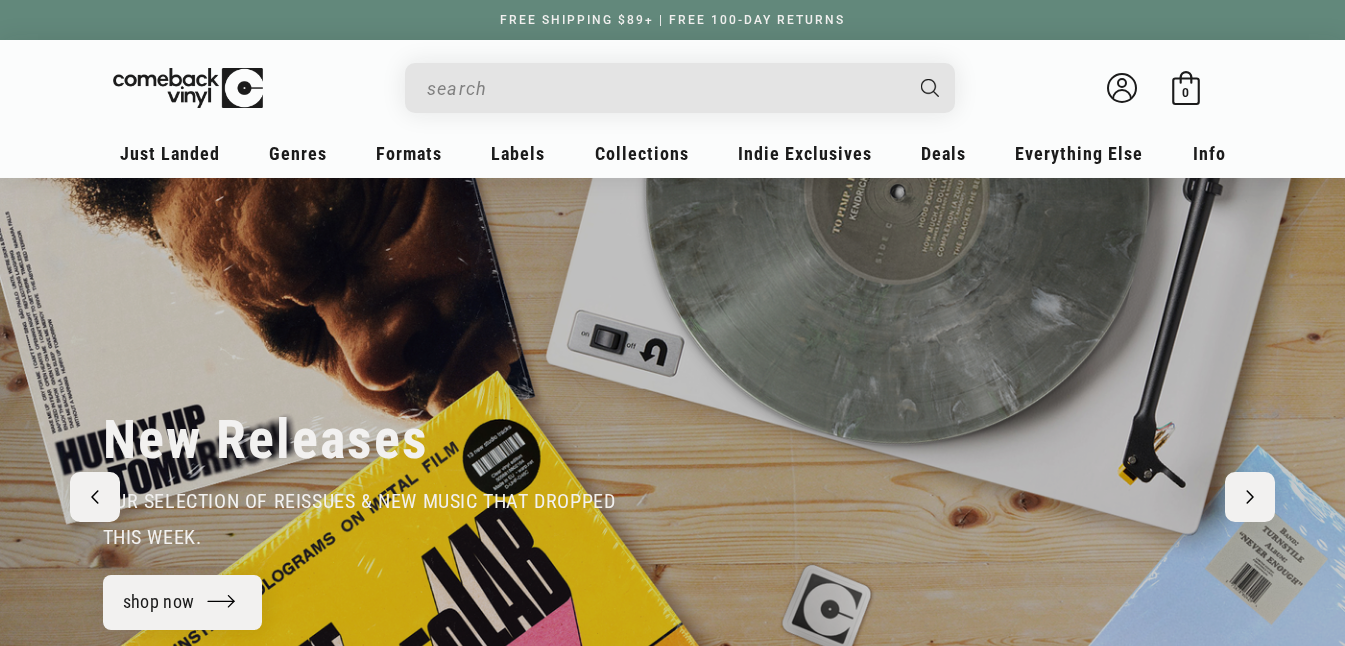 click at bounding box center [664, 88] 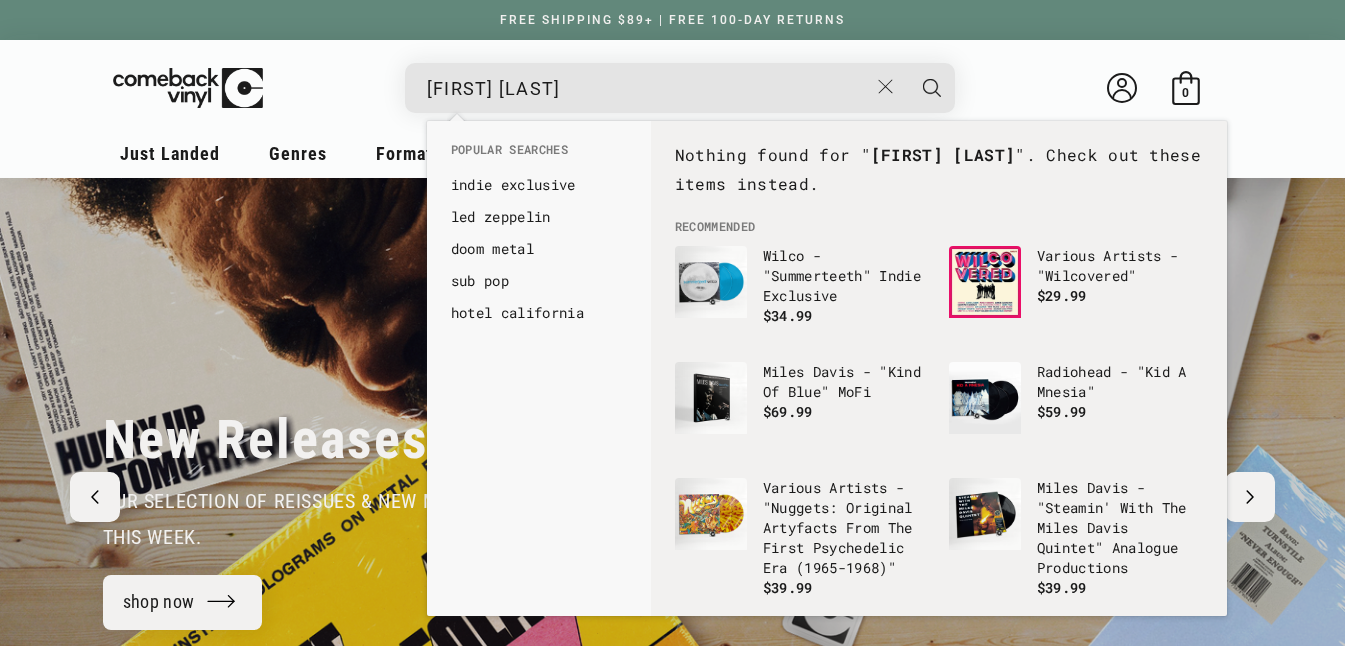 type on "[FIRST] [LAST]" 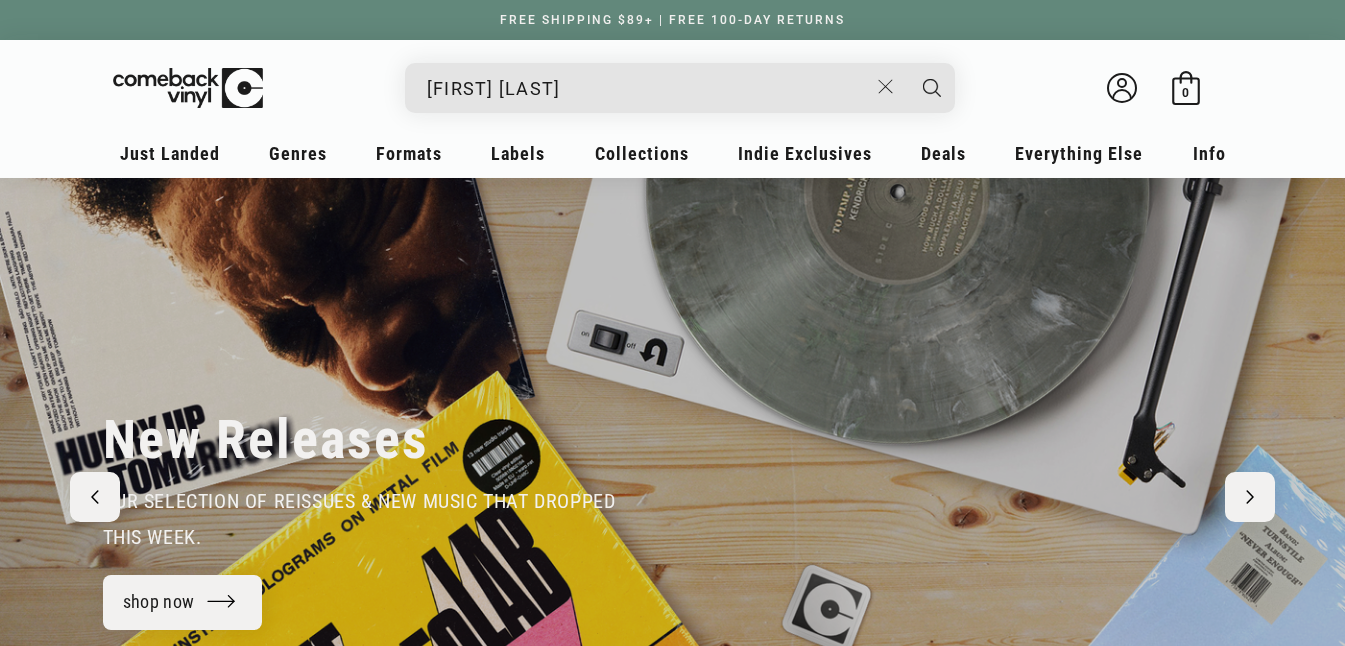 scroll, scrollTop: 0, scrollLeft: 100, axis: horizontal 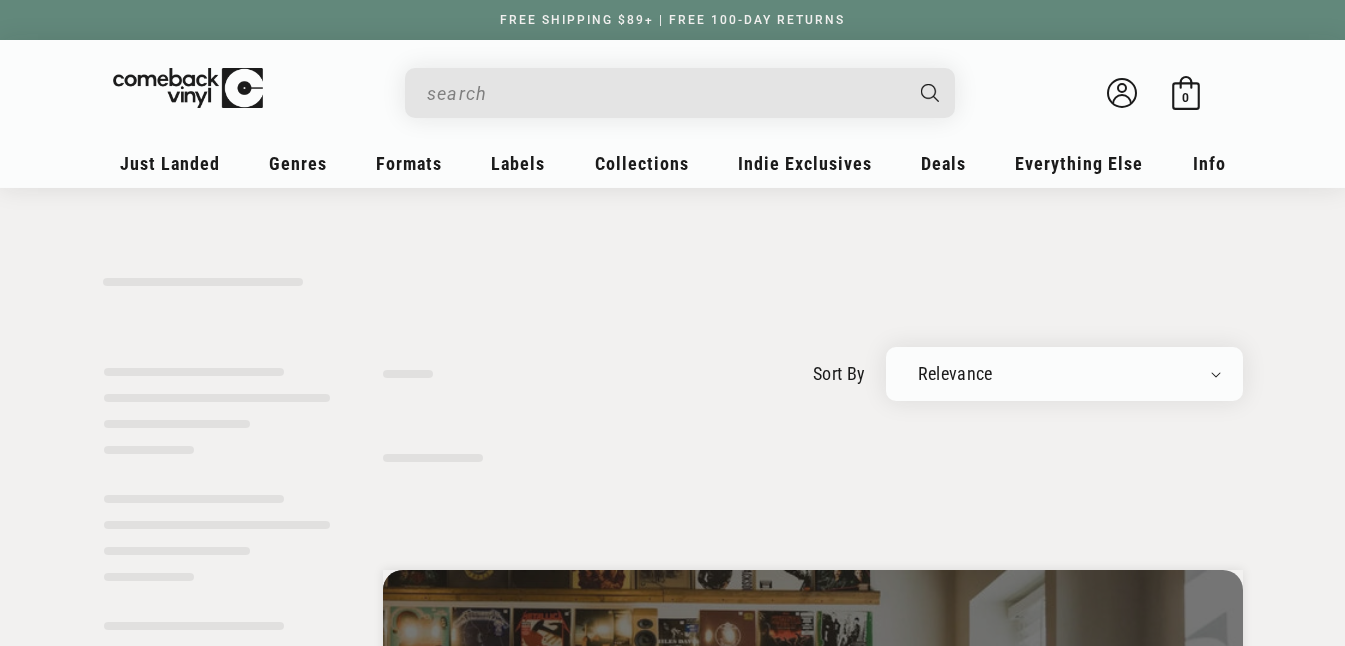 type on "[FIRST] [LAST]" 